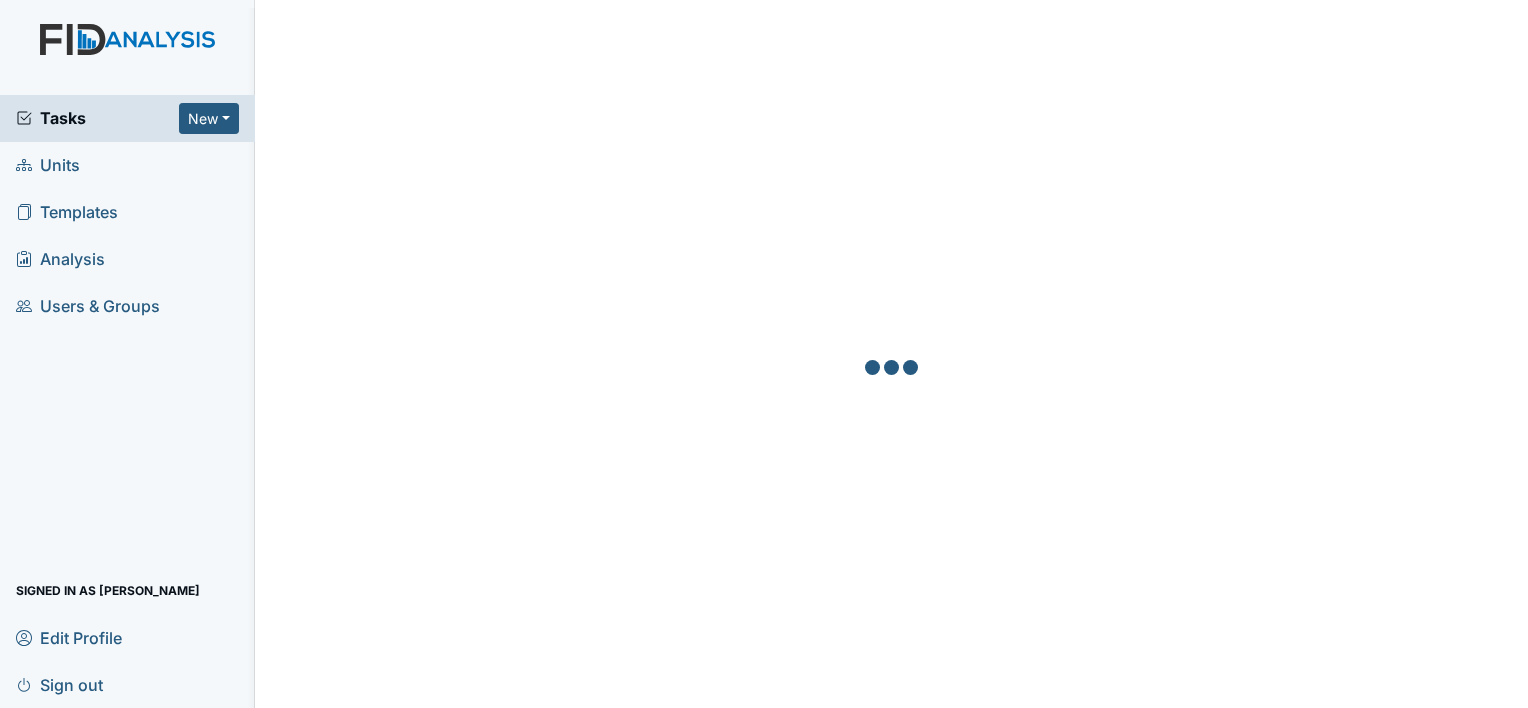 scroll, scrollTop: 0, scrollLeft: 0, axis: both 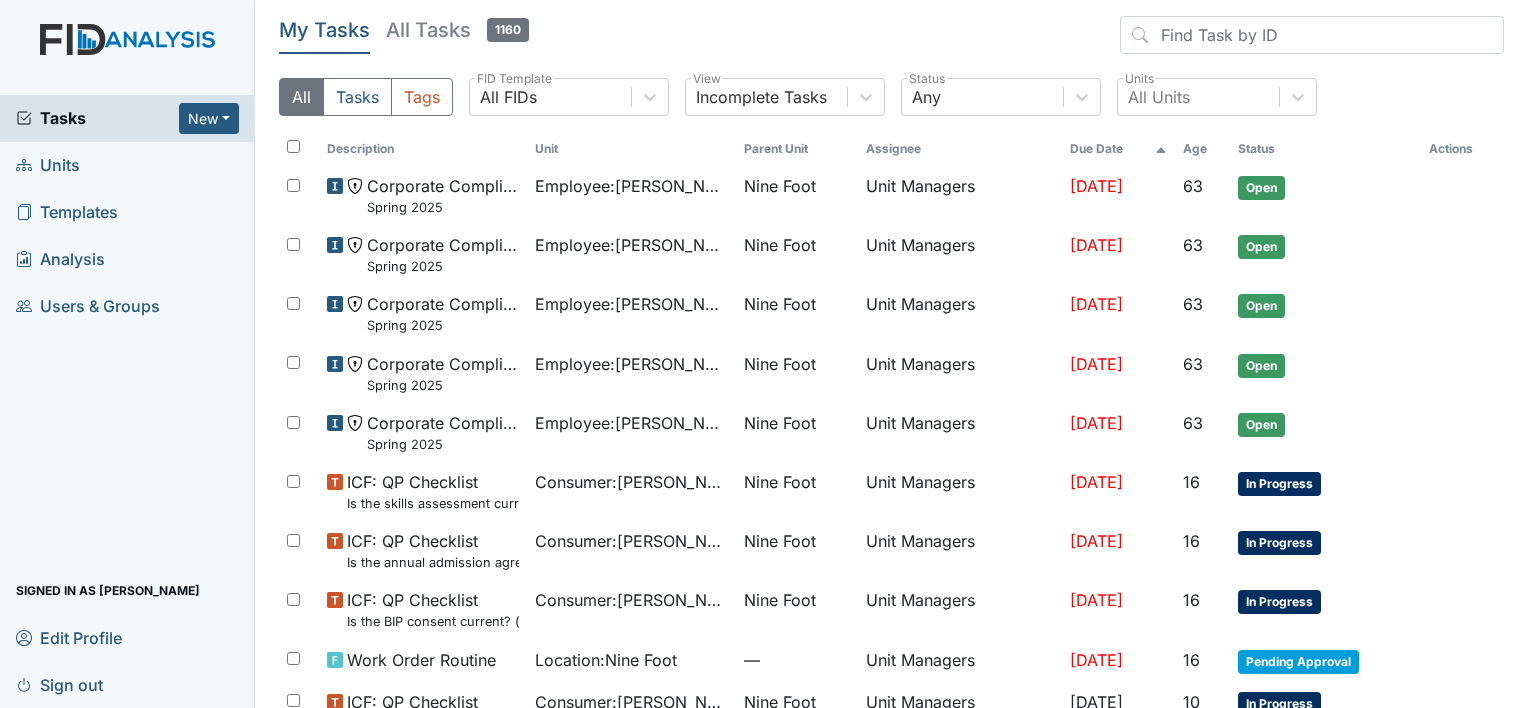 click on "Analysis" at bounding box center (60, 259) 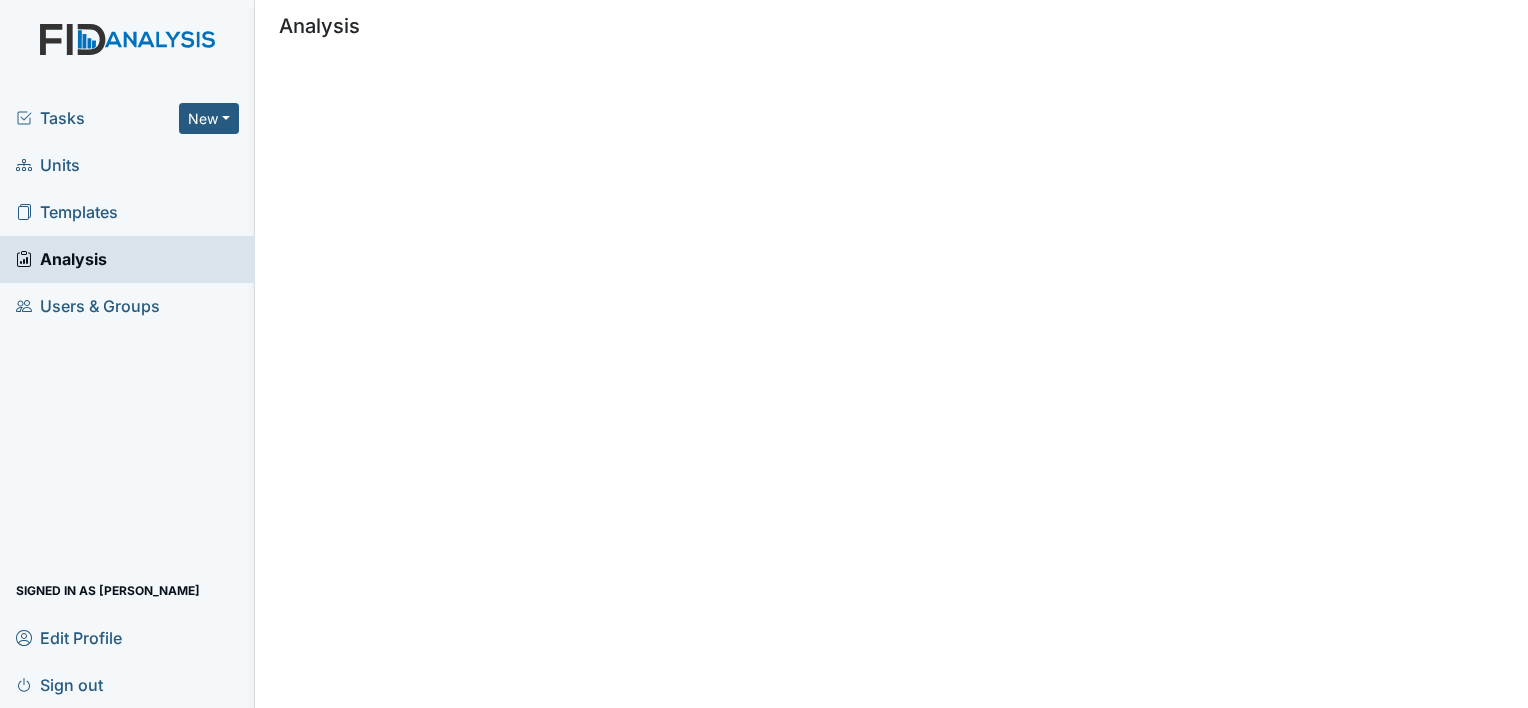 scroll, scrollTop: 0, scrollLeft: 0, axis: both 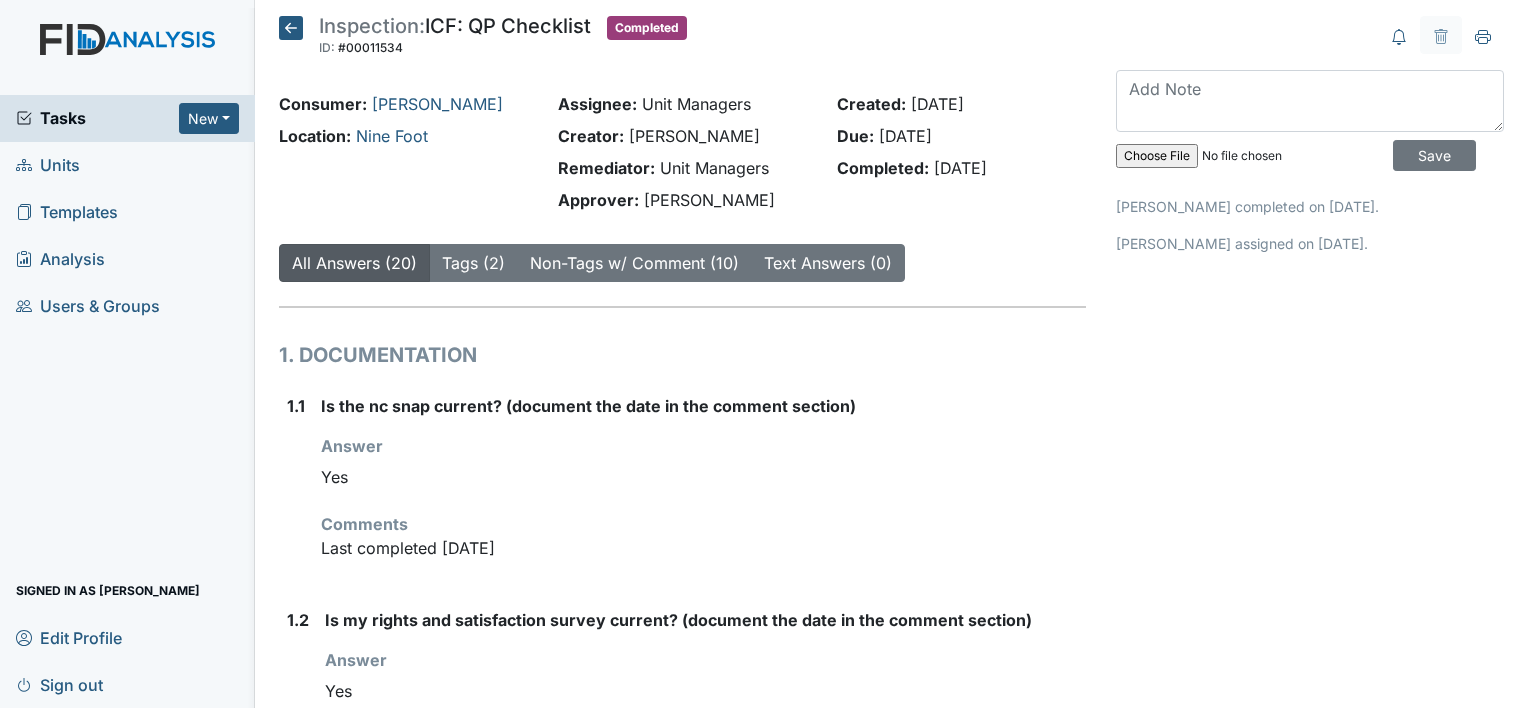 click 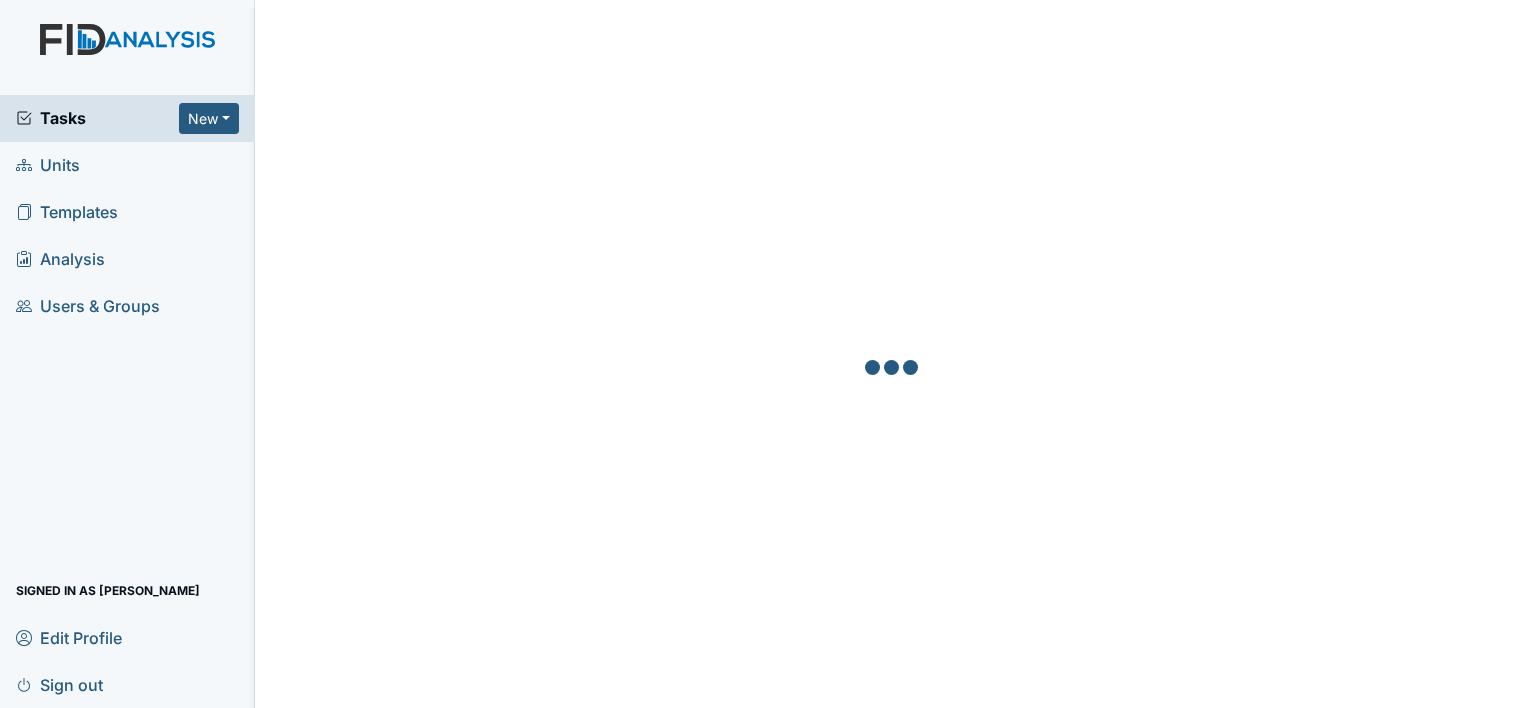 scroll, scrollTop: 0, scrollLeft: 0, axis: both 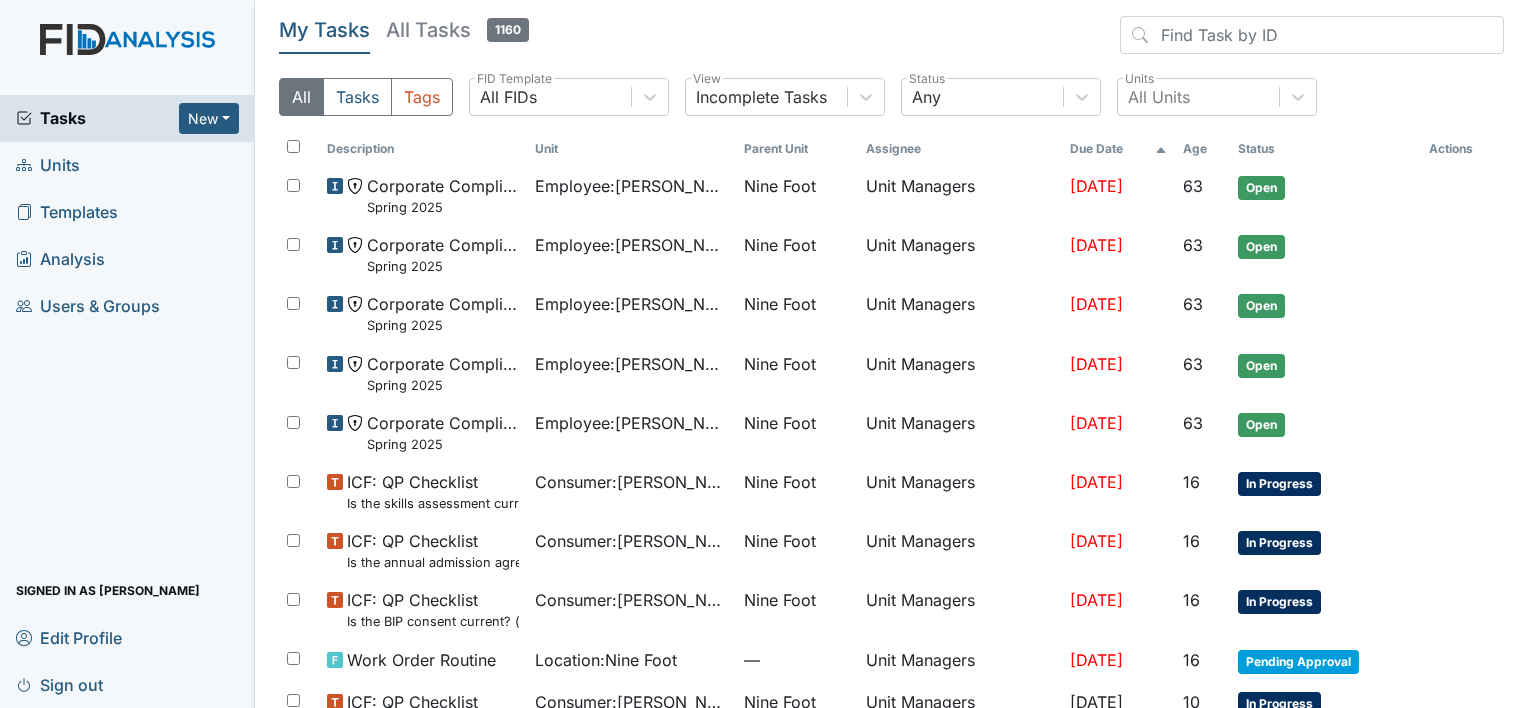 click on "Units" at bounding box center (48, 165) 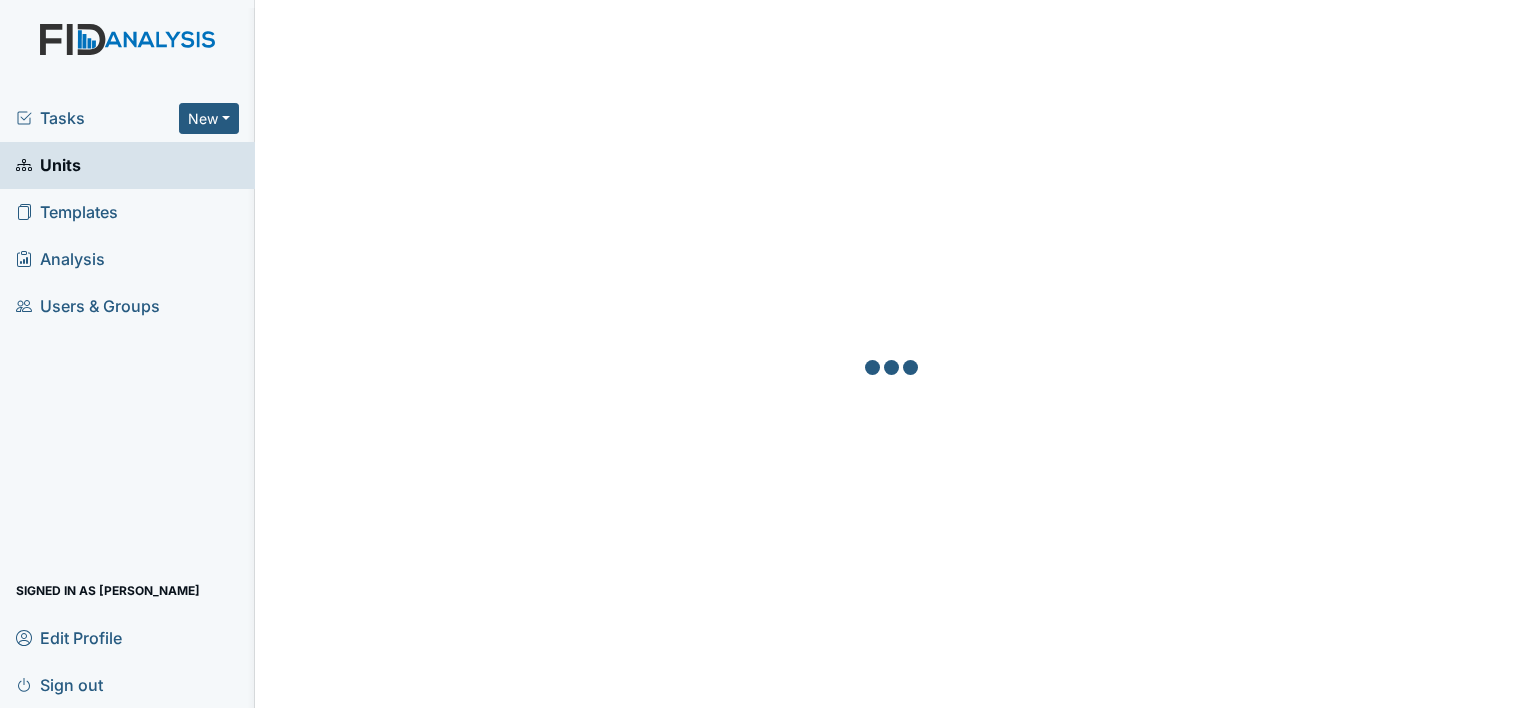 scroll, scrollTop: 0, scrollLeft: 0, axis: both 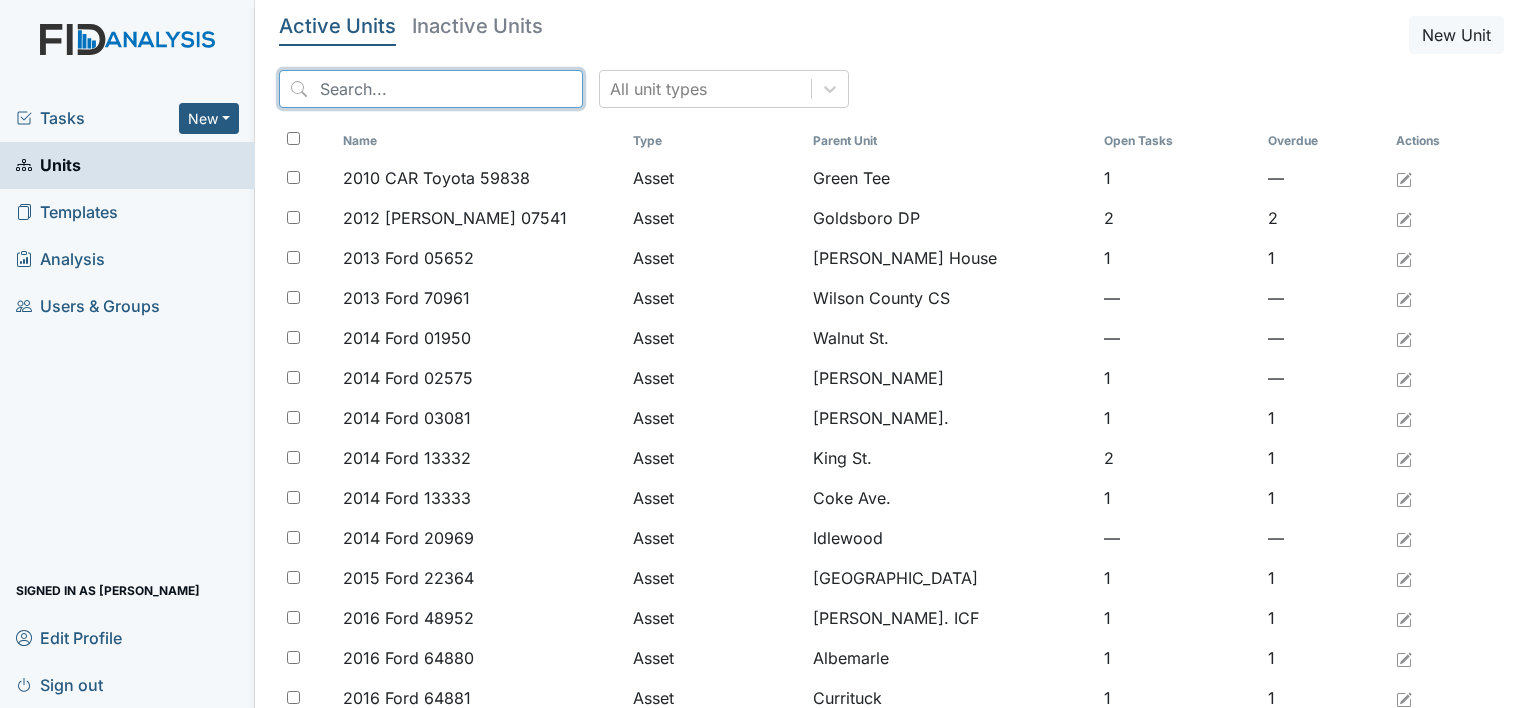 click at bounding box center [431, 89] 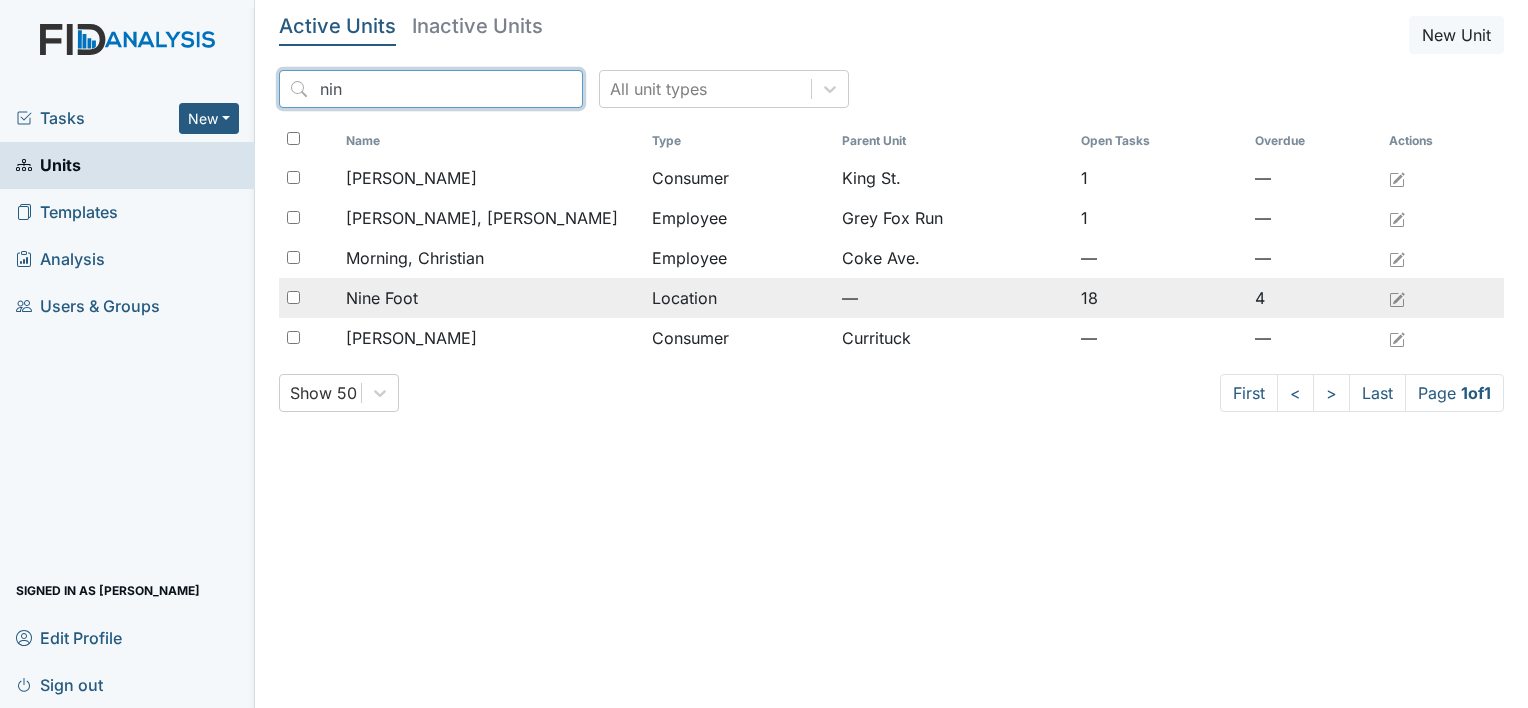 type on "nin" 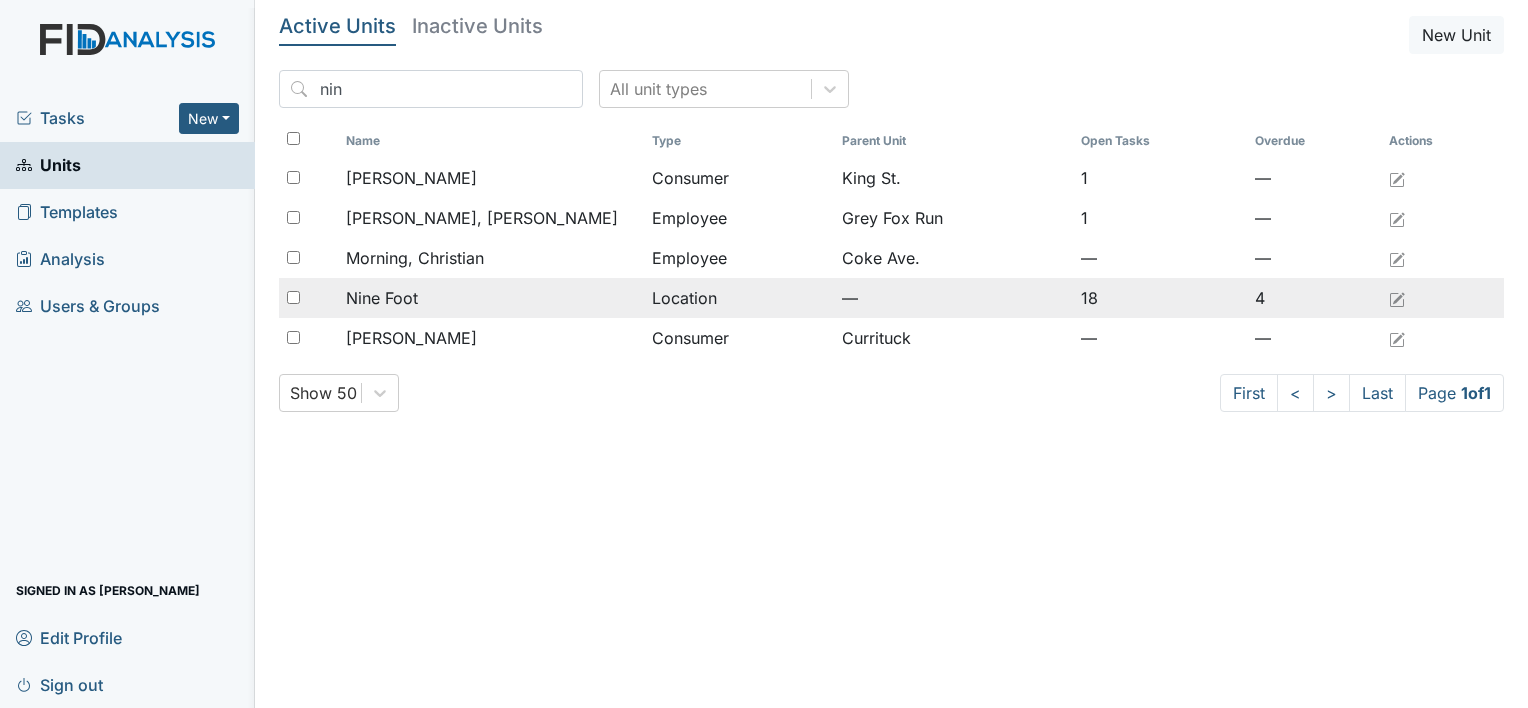 click on "Nine Foot" at bounding box center (382, 298) 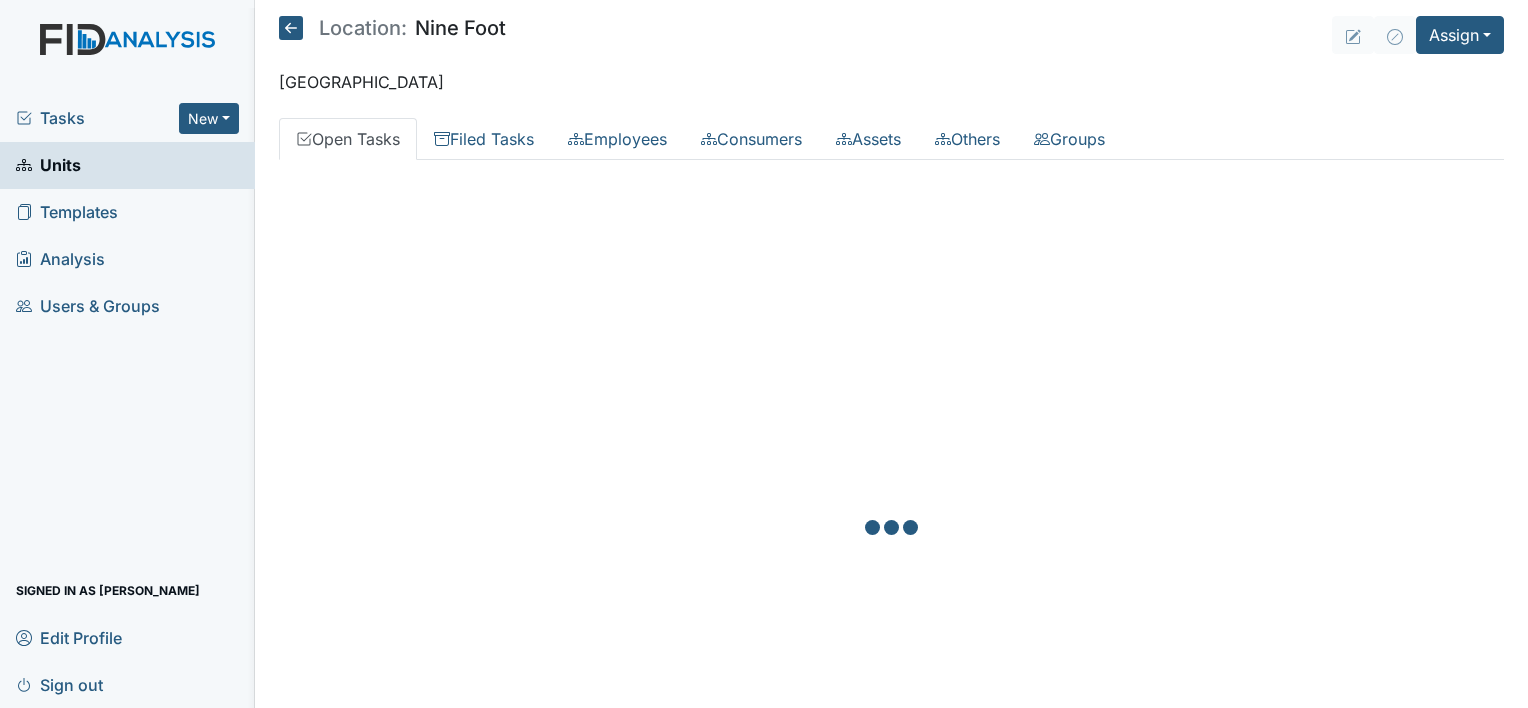 scroll, scrollTop: 0, scrollLeft: 0, axis: both 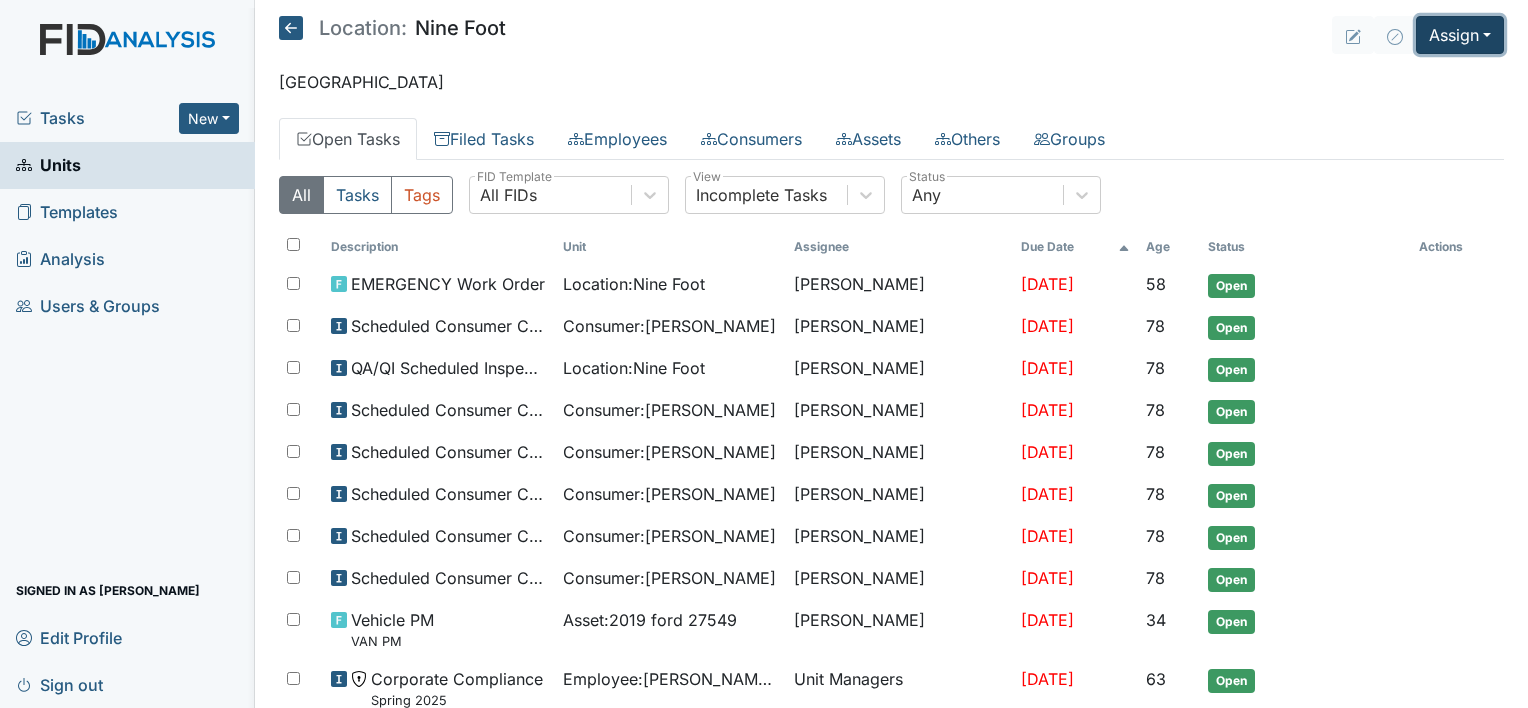 click on "Assign" at bounding box center [1460, 35] 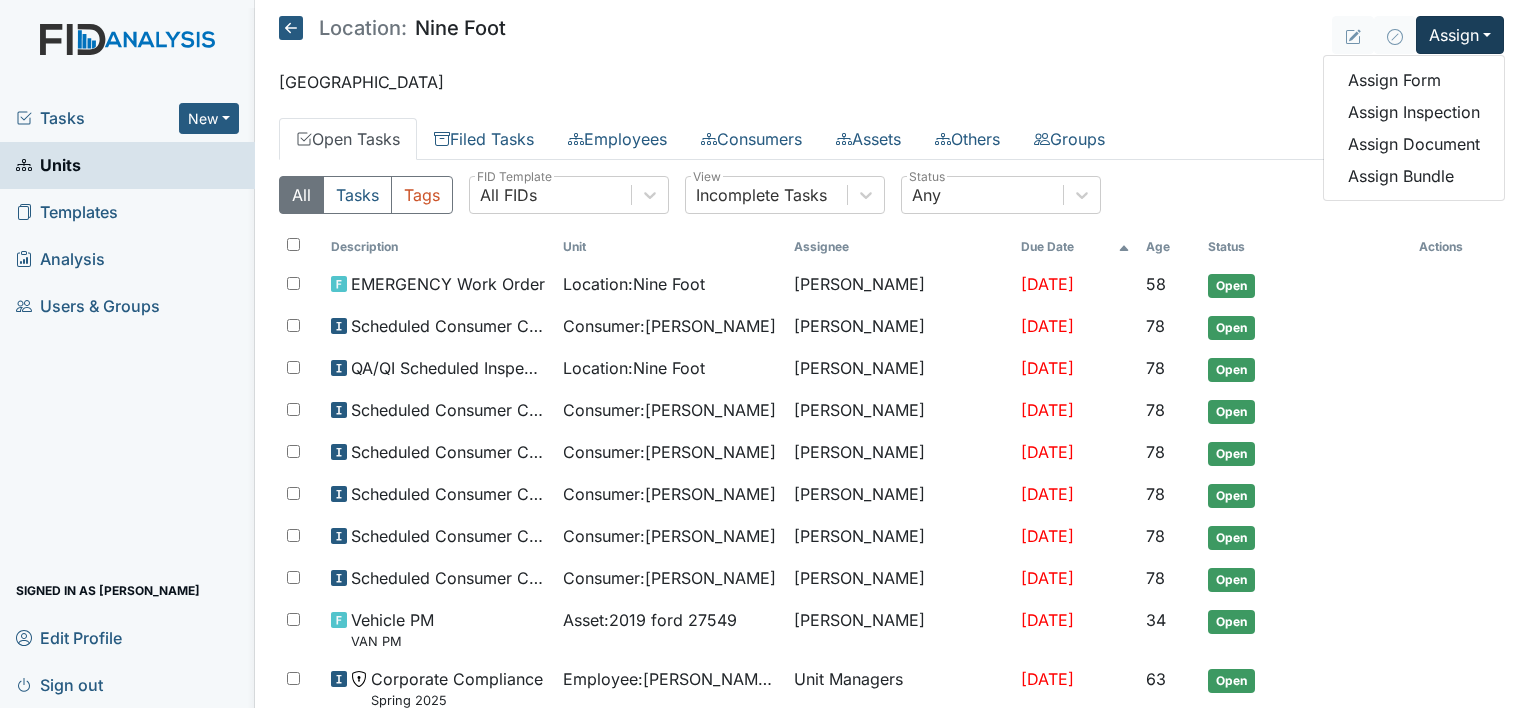 click on "Units" at bounding box center [48, 165] 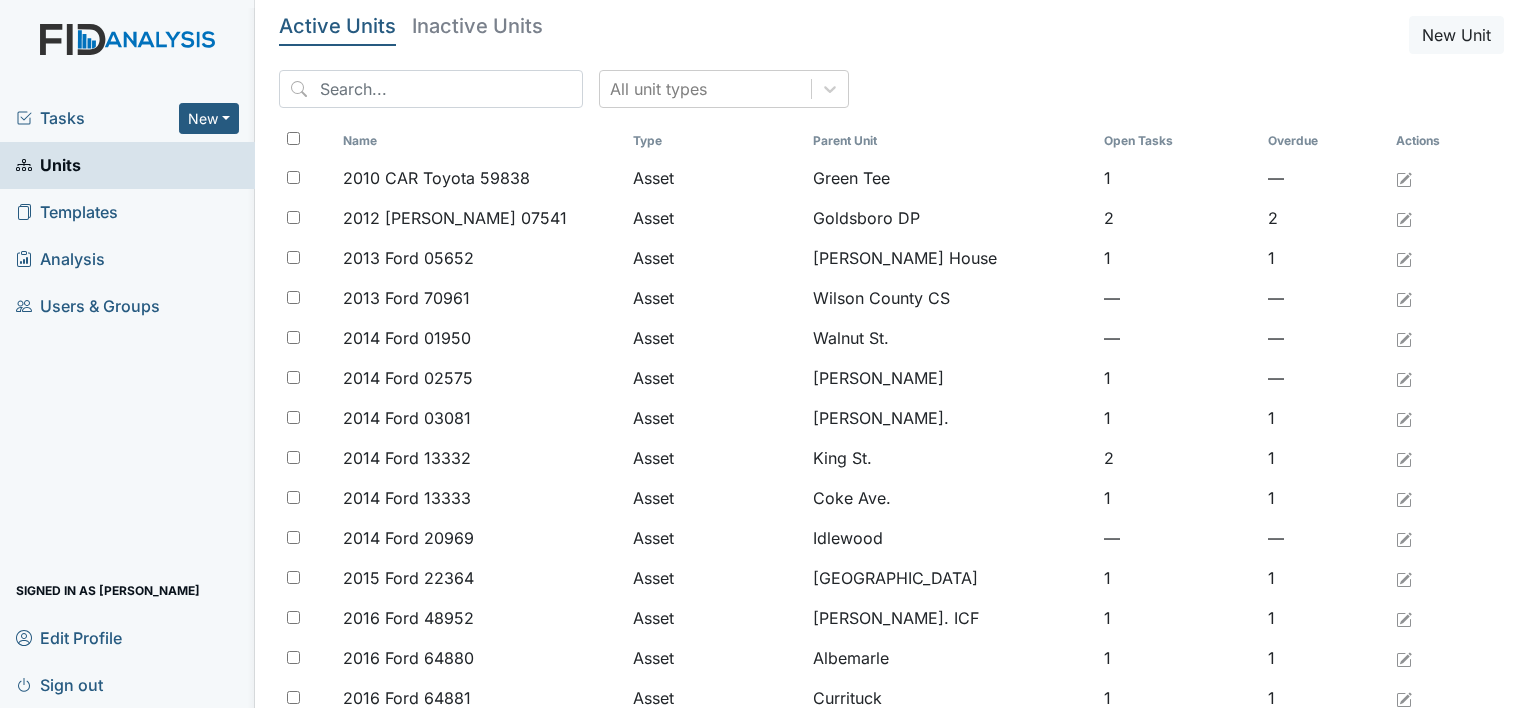 scroll, scrollTop: 0, scrollLeft: 0, axis: both 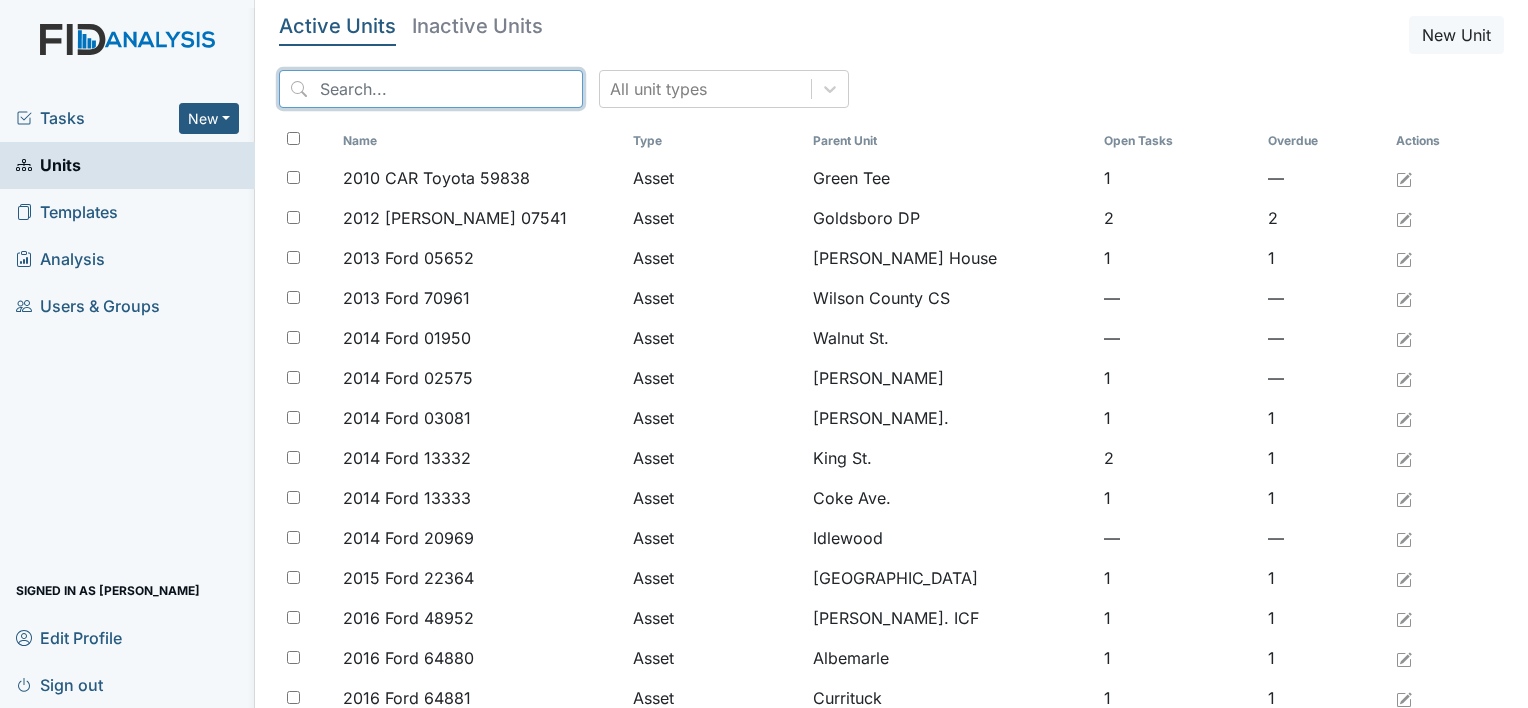 click at bounding box center (431, 89) 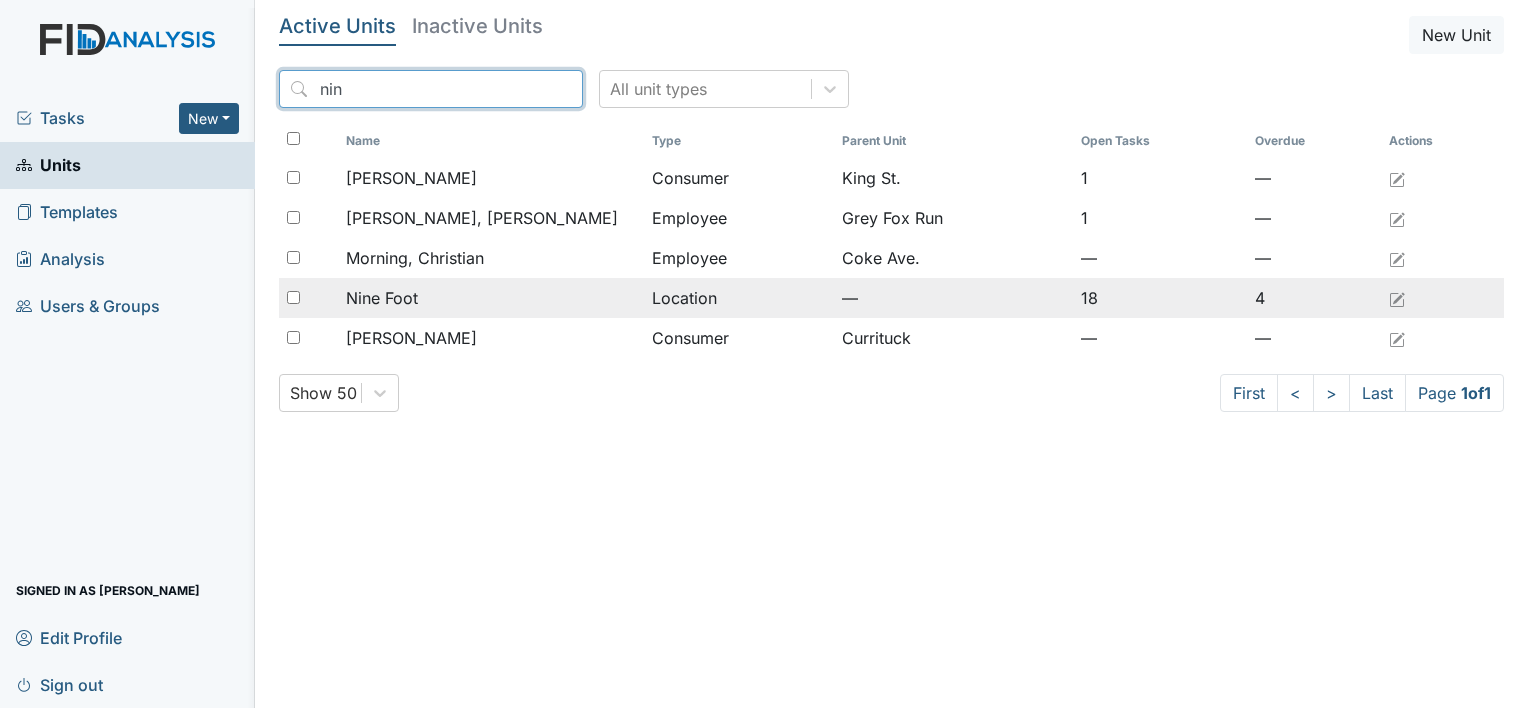 type on "nin" 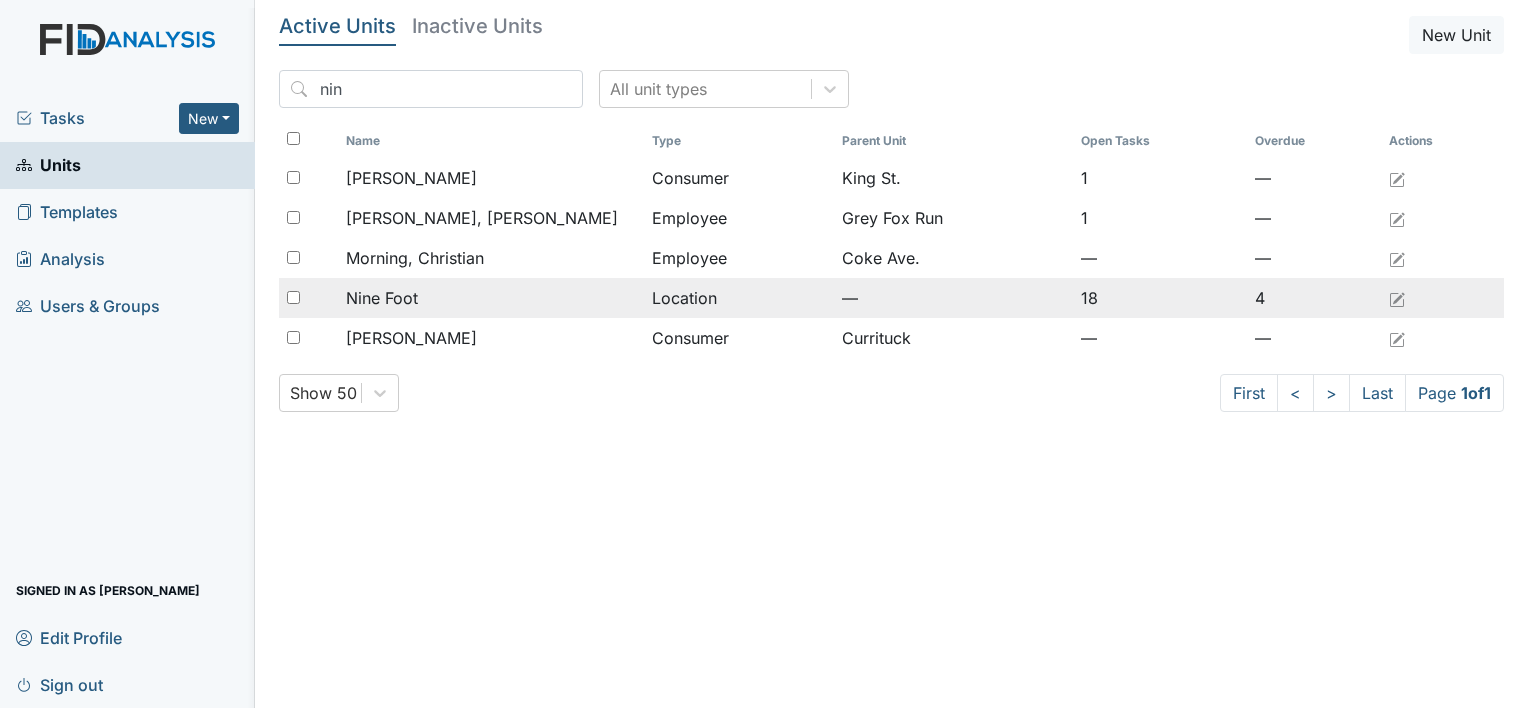click on "Nine Foot" at bounding box center (382, 298) 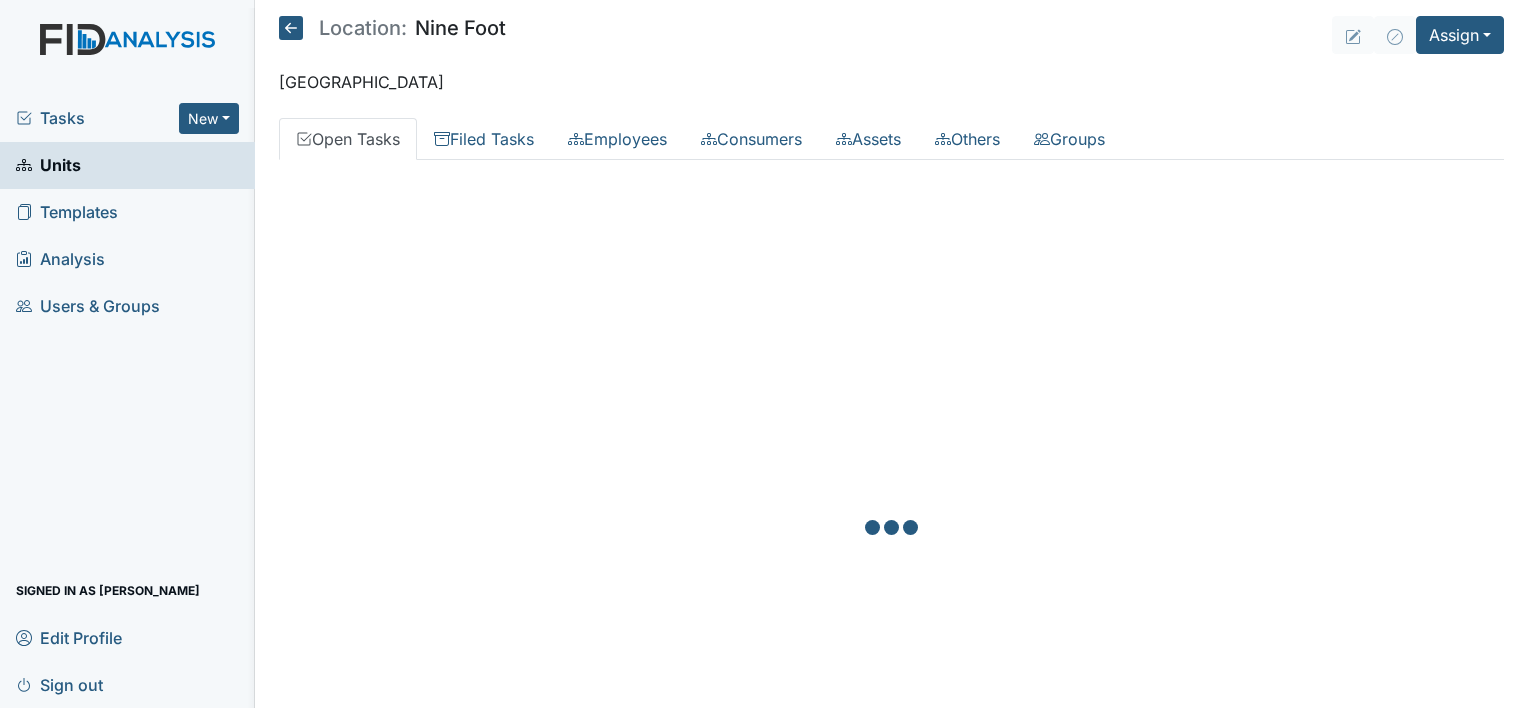 scroll, scrollTop: 0, scrollLeft: 0, axis: both 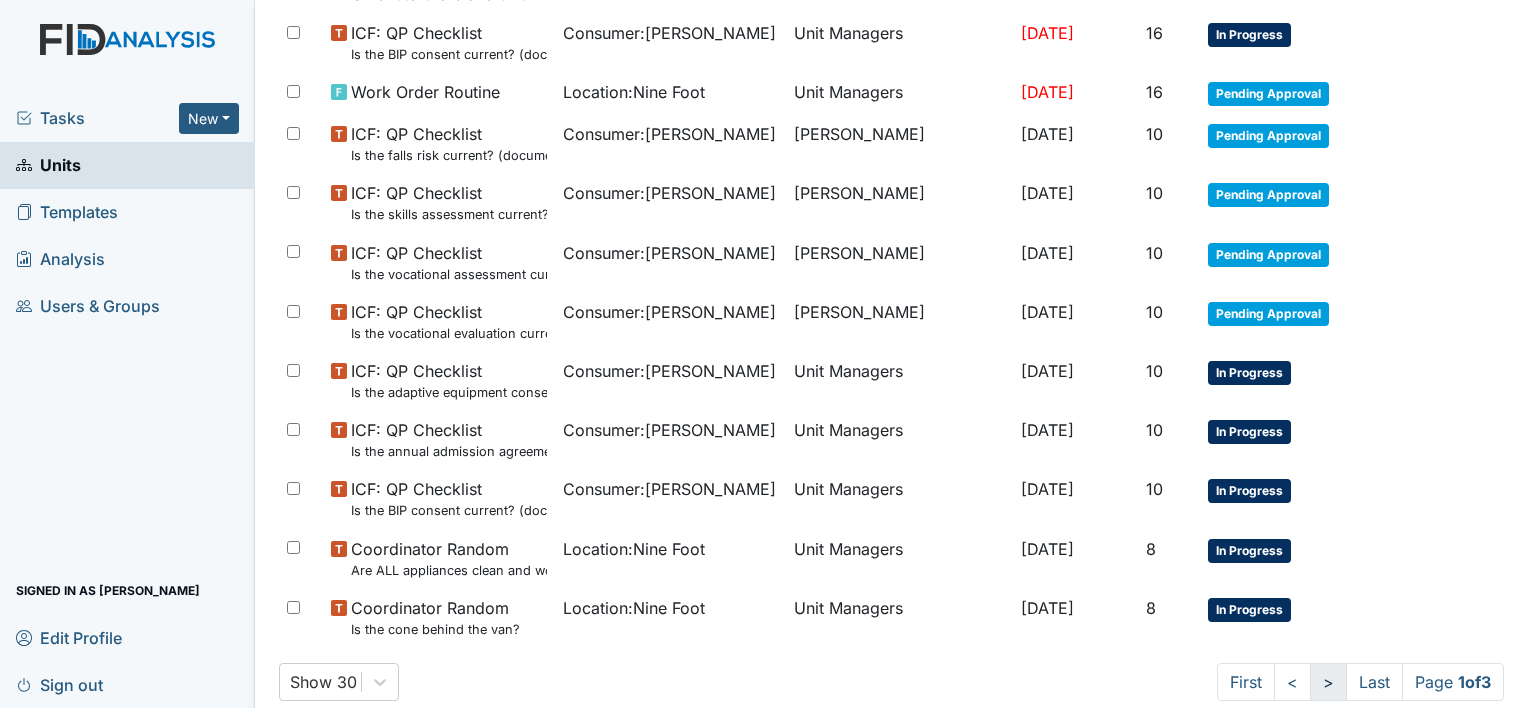 click on ">" at bounding box center (1328, 682) 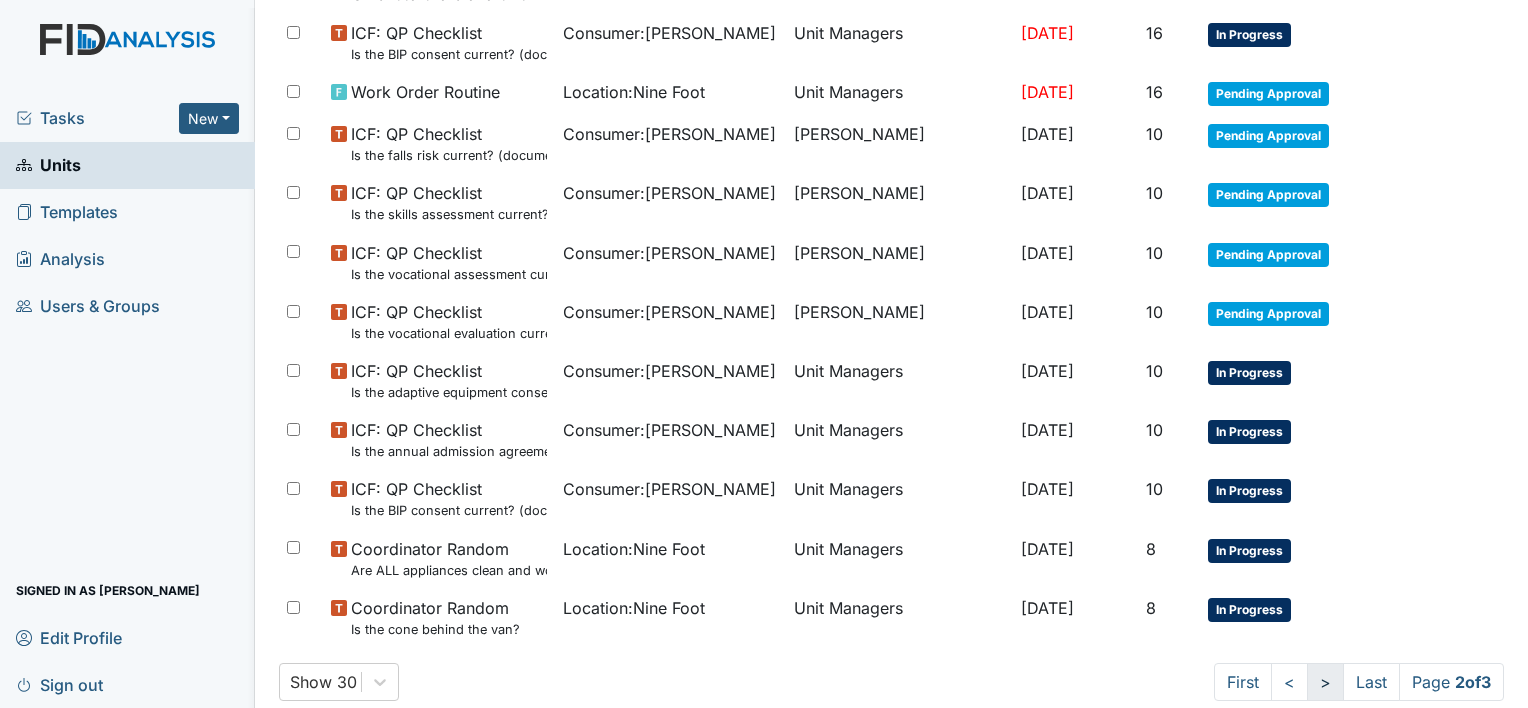 scroll, scrollTop: 1199, scrollLeft: 0, axis: vertical 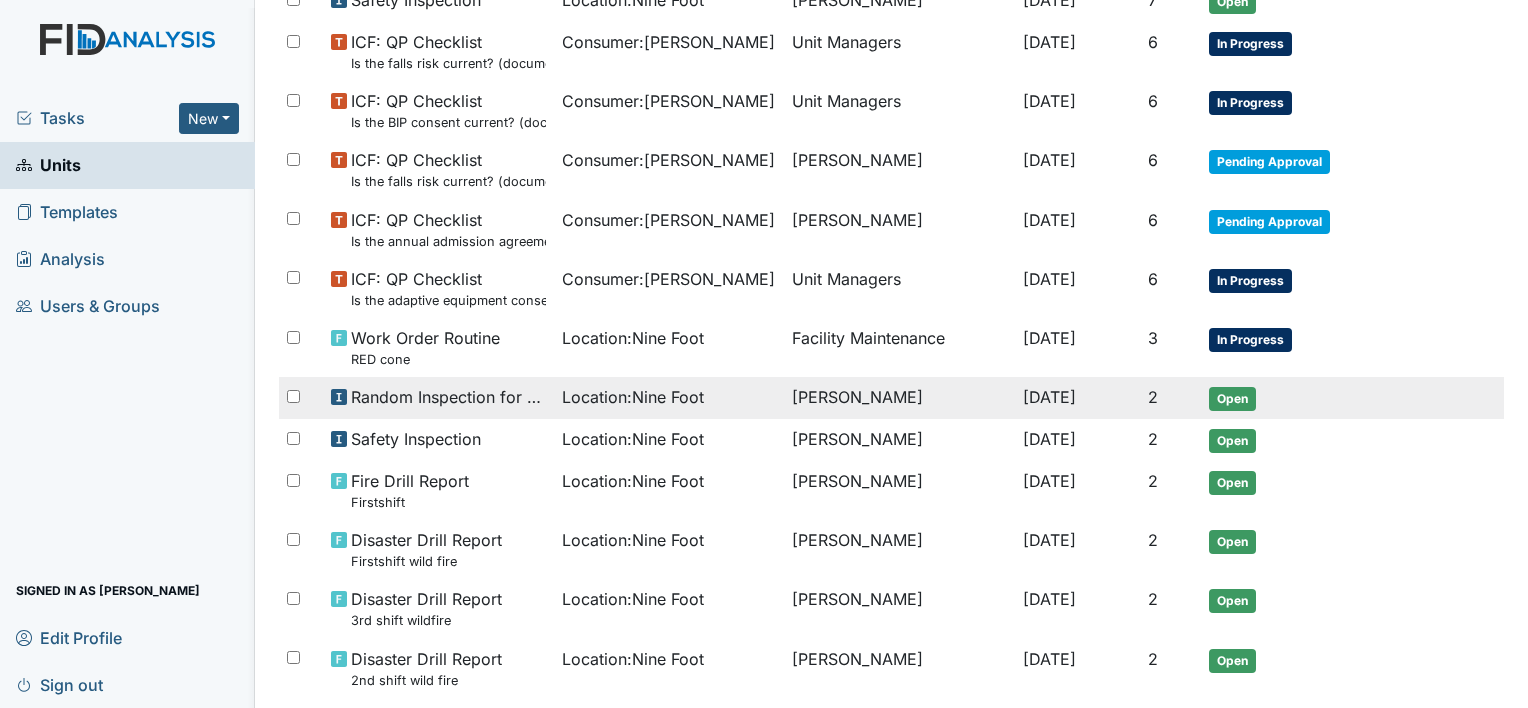 click on "Jul 15, 2025" at bounding box center [1049, 397] 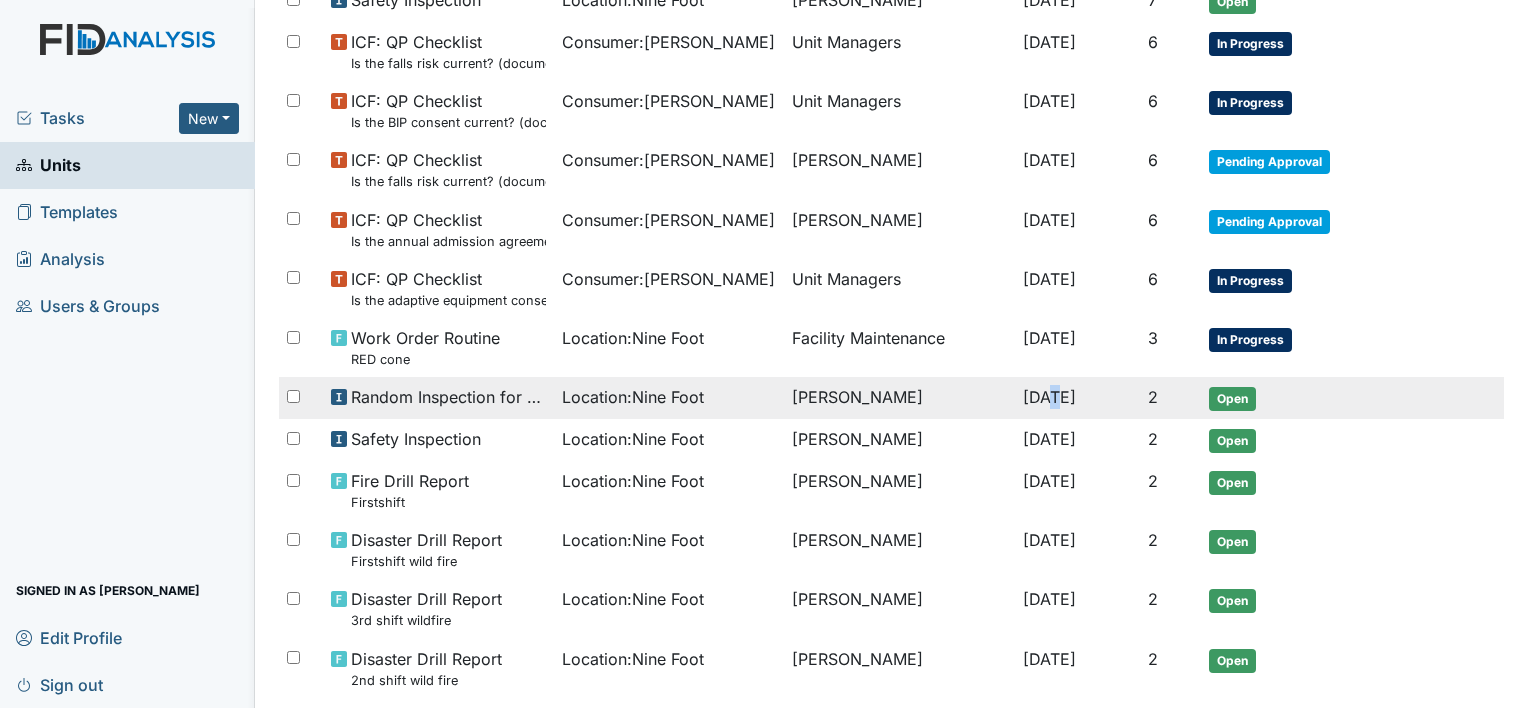 click on "Jul 15, 2025" at bounding box center (1049, 397) 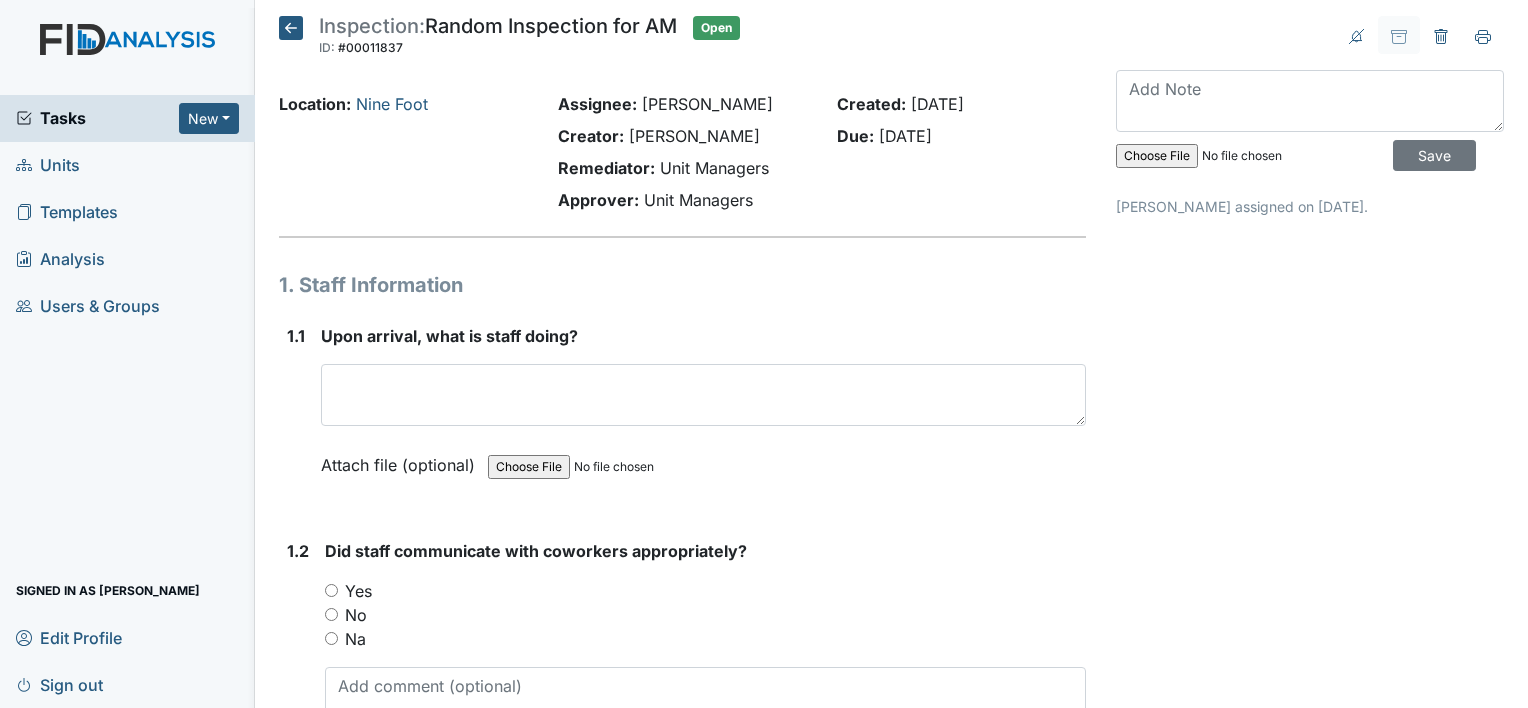 scroll, scrollTop: 0, scrollLeft: 0, axis: both 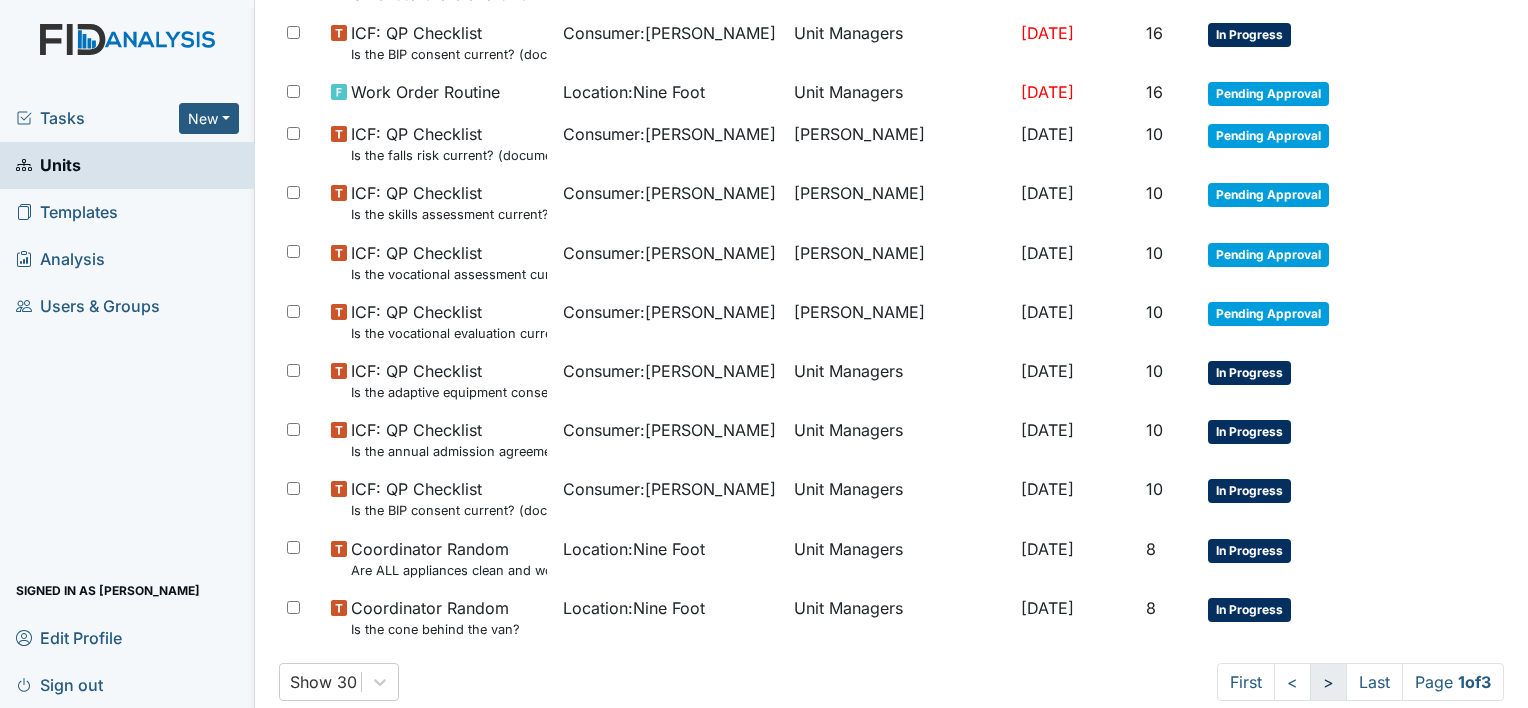 click on ">" at bounding box center (1328, 682) 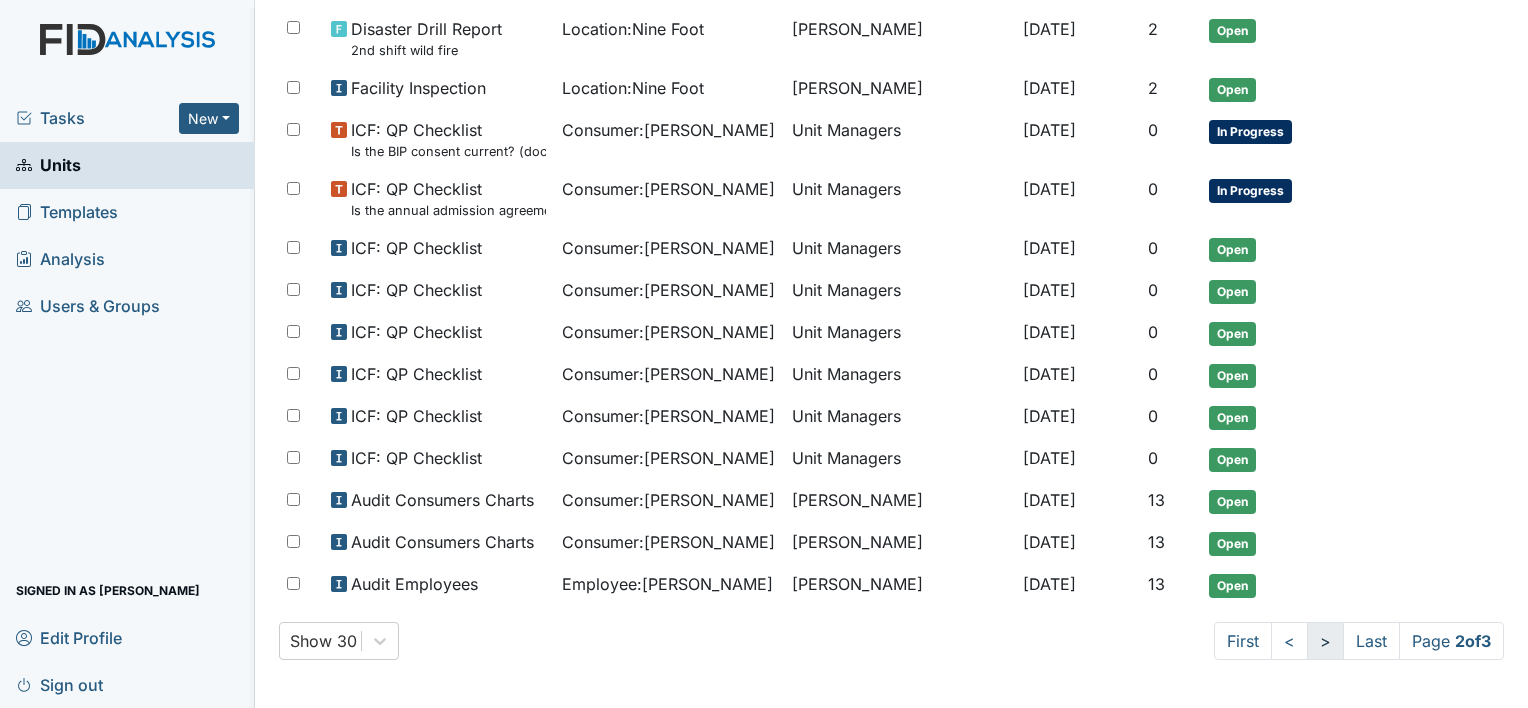 scroll, scrollTop: 1199, scrollLeft: 0, axis: vertical 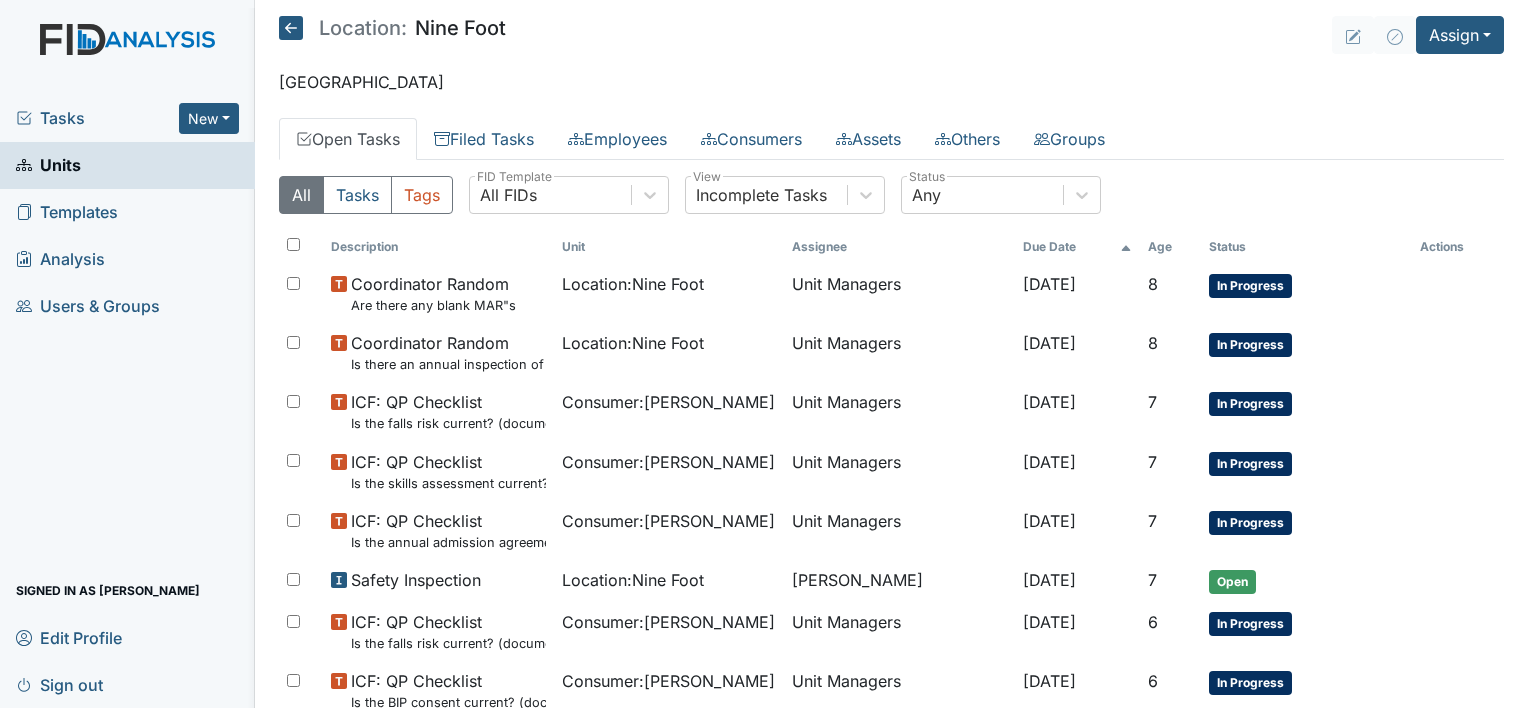 click 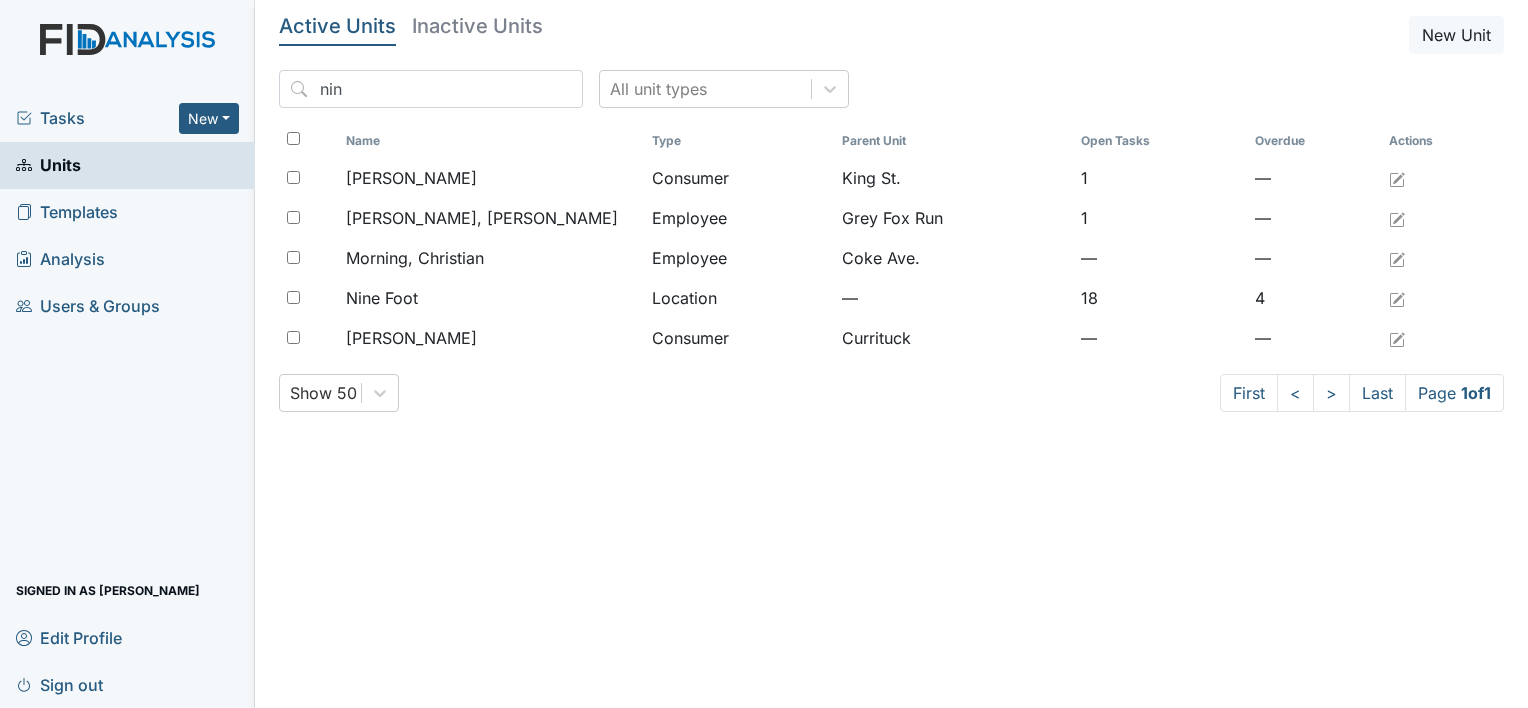 scroll, scrollTop: 0, scrollLeft: 0, axis: both 